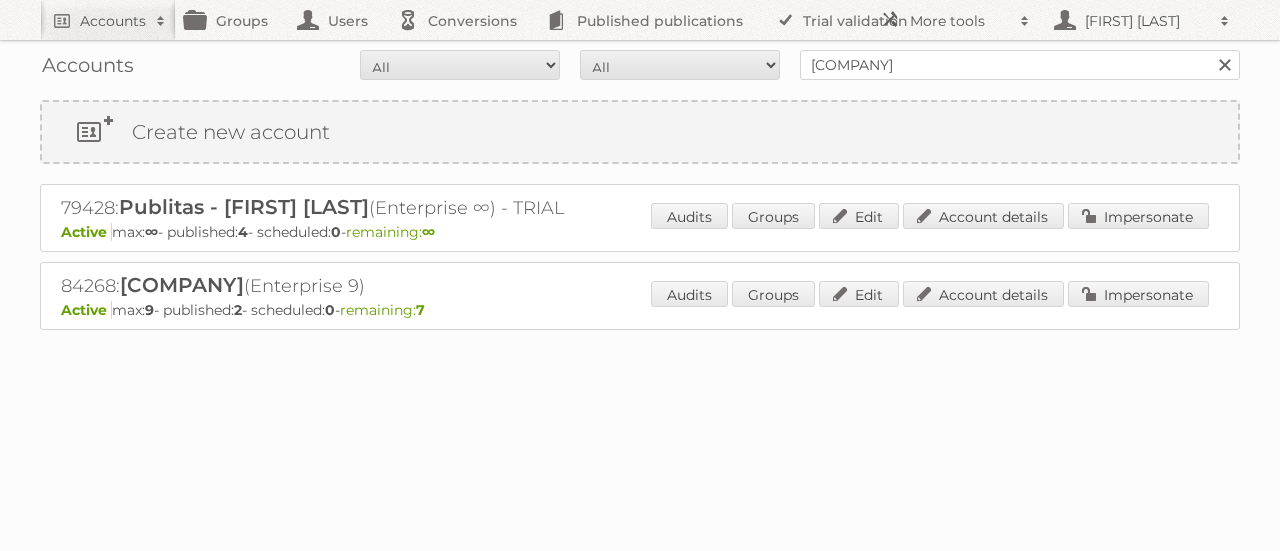 scroll, scrollTop: 0, scrollLeft: 0, axis: both 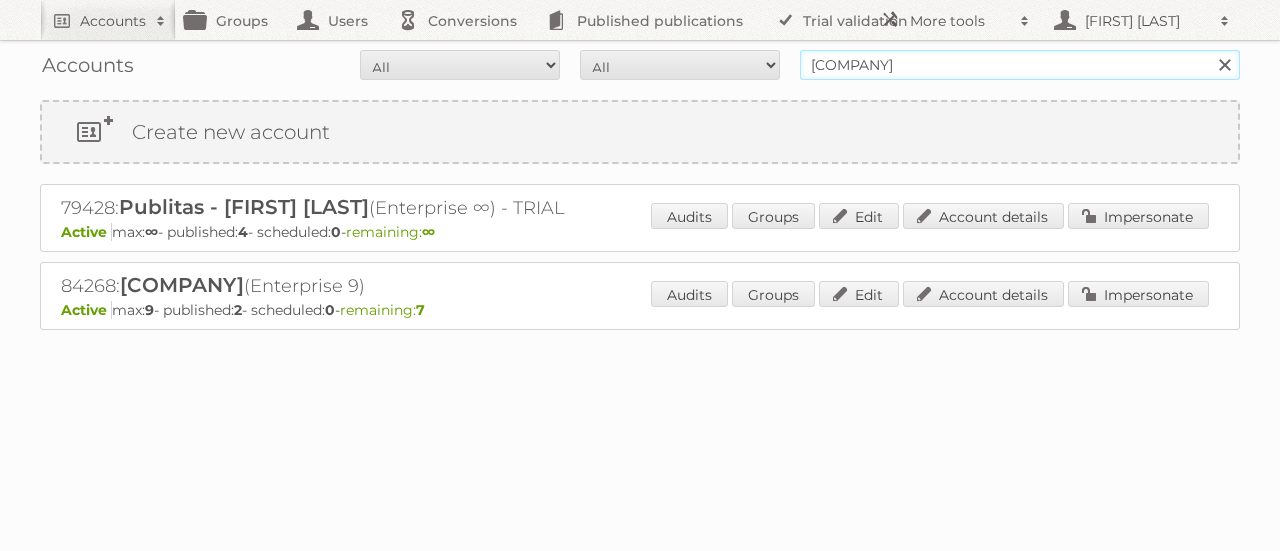 drag, startPoint x: 940, startPoint y: 65, endPoint x: 780, endPoint y: 63, distance: 160.0125 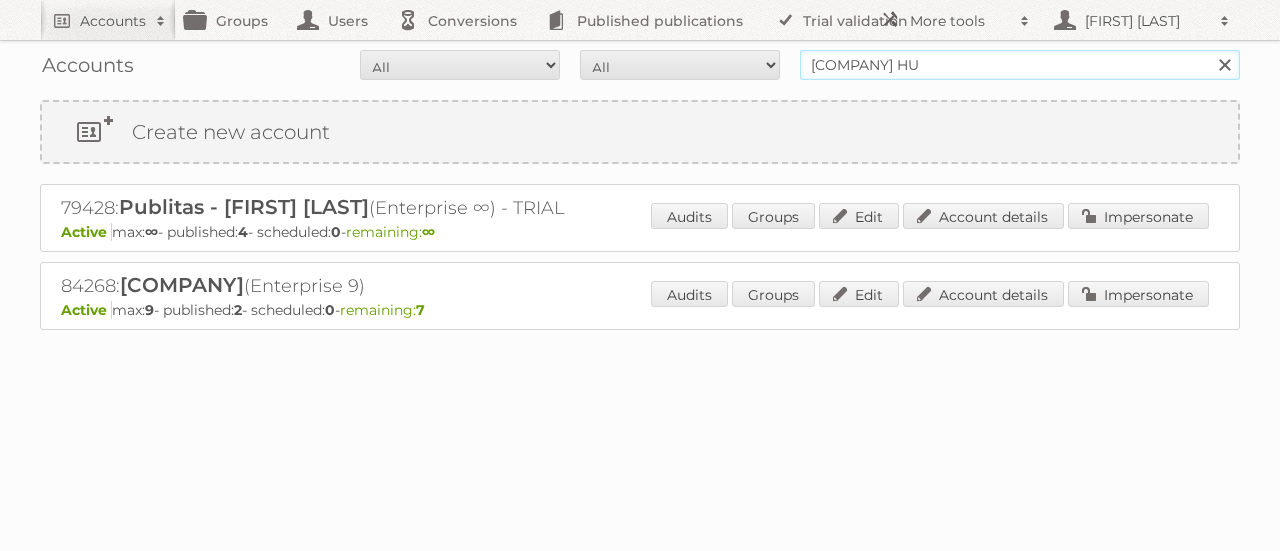 type on "aldi hungary" 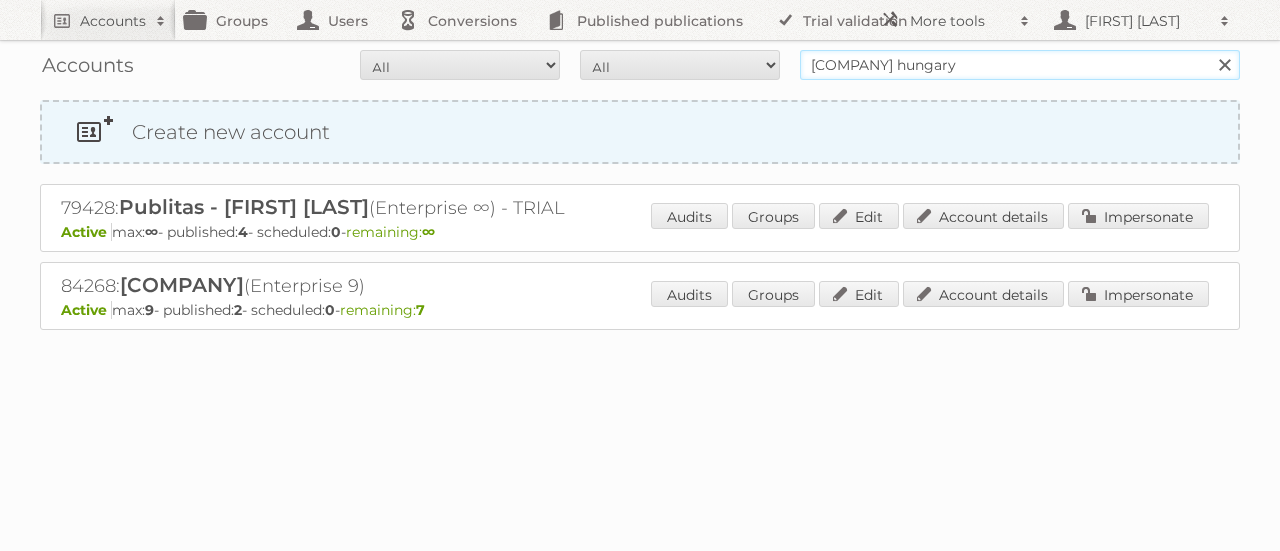 click on "Search" at bounding box center [1224, 65] 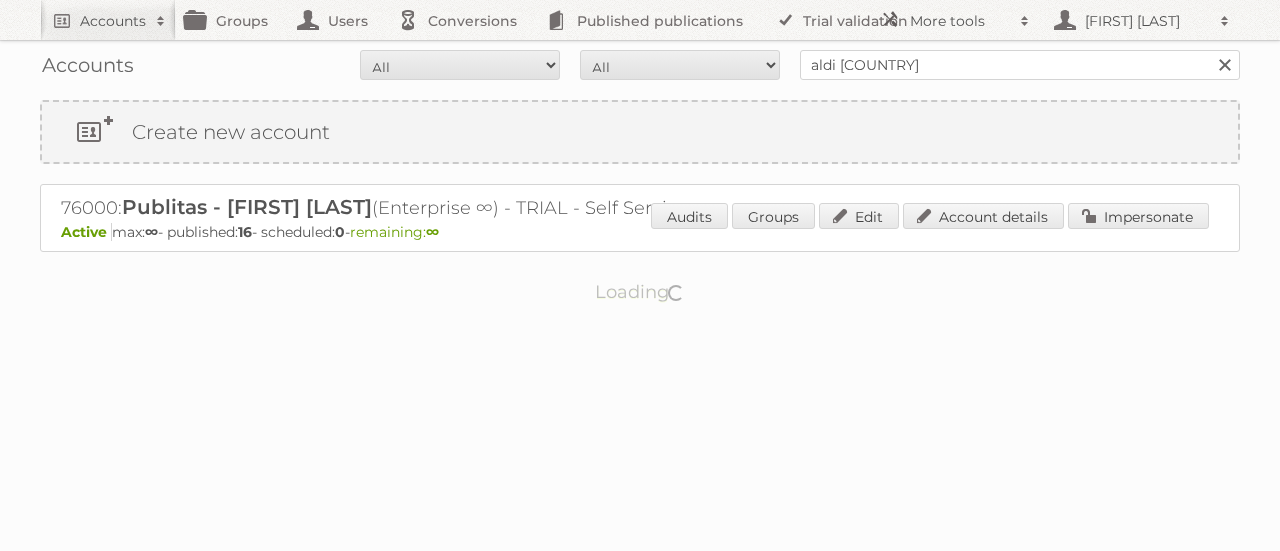 scroll, scrollTop: 0, scrollLeft: 0, axis: both 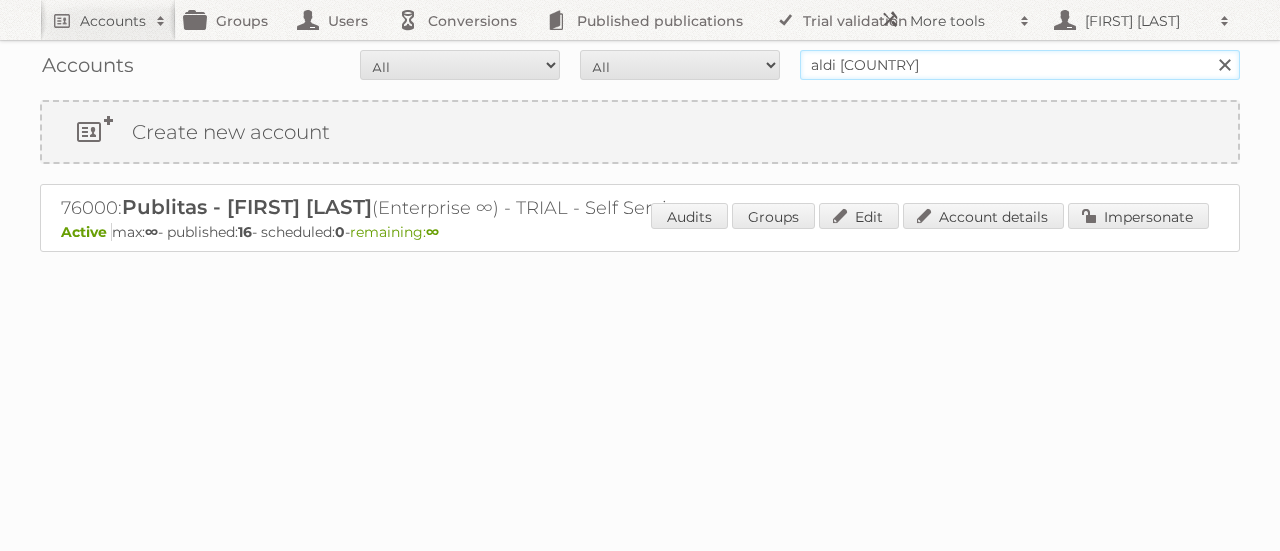 click on "aldi hungary" at bounding box center (1020, 65) 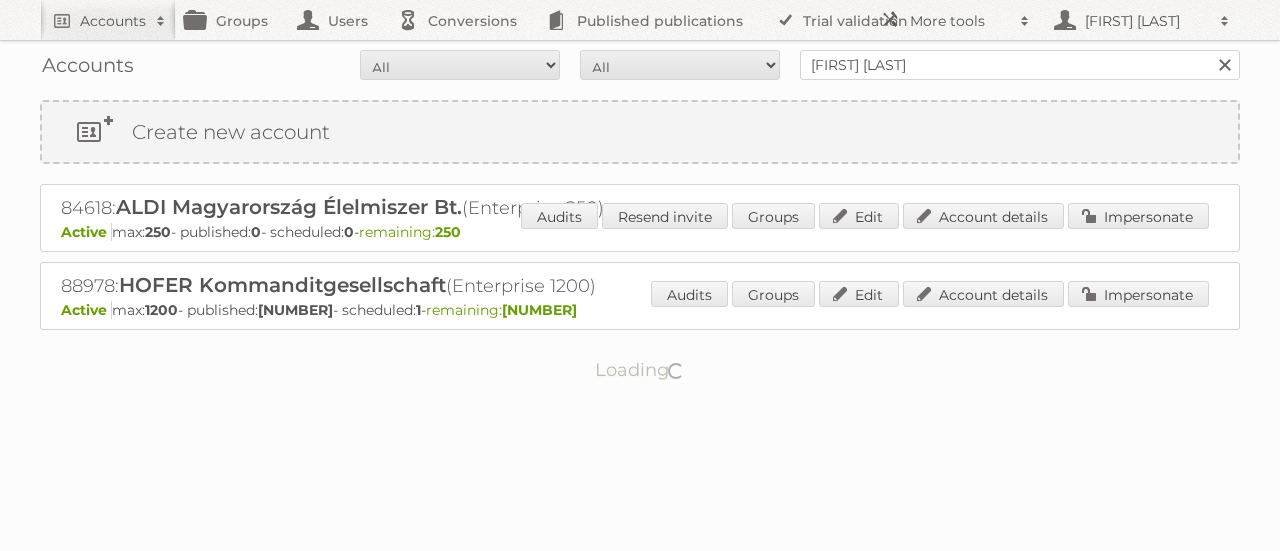 scroll, scrollTop: 0, scrollLeft: 0, axis: both 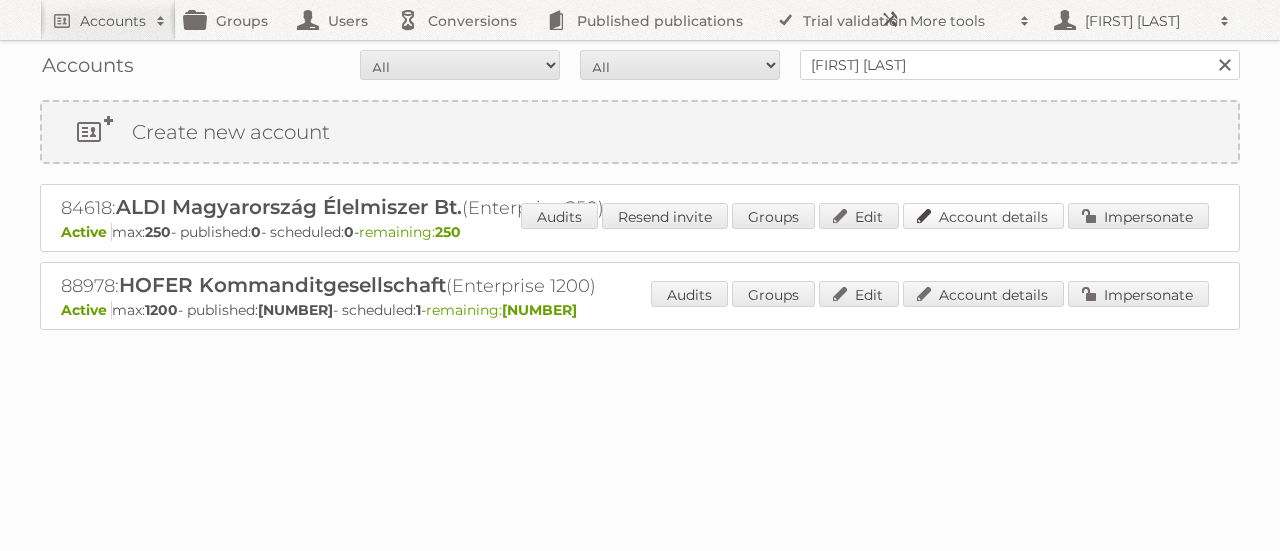 click on "Account details" at bounding box center [983, 216] 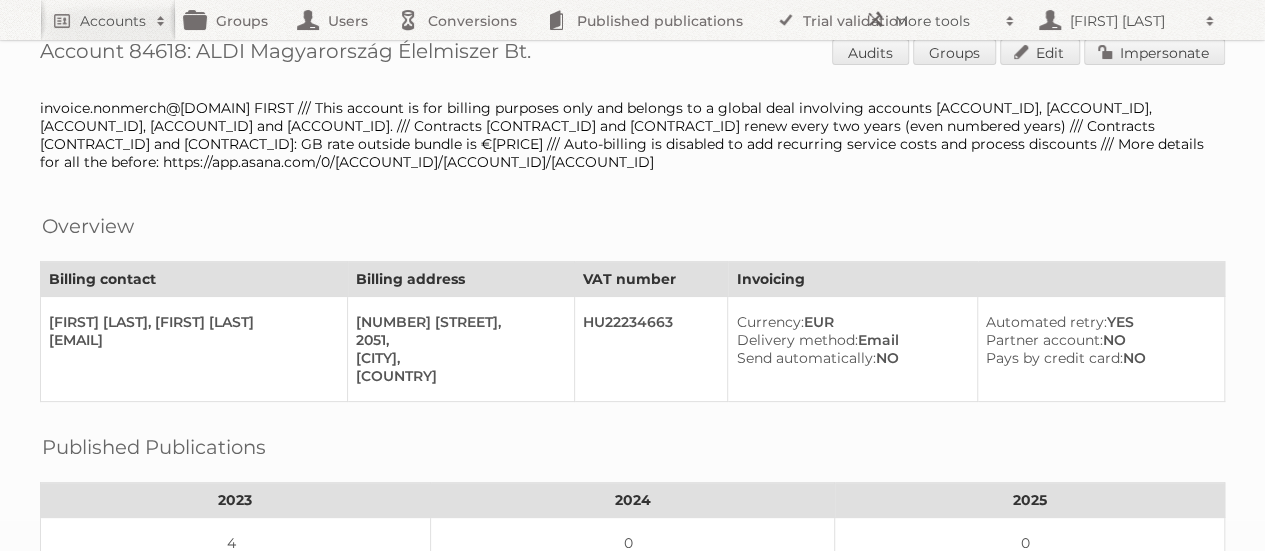 scroll, scrollTop: 0, scrollLeft: 0, axis: both 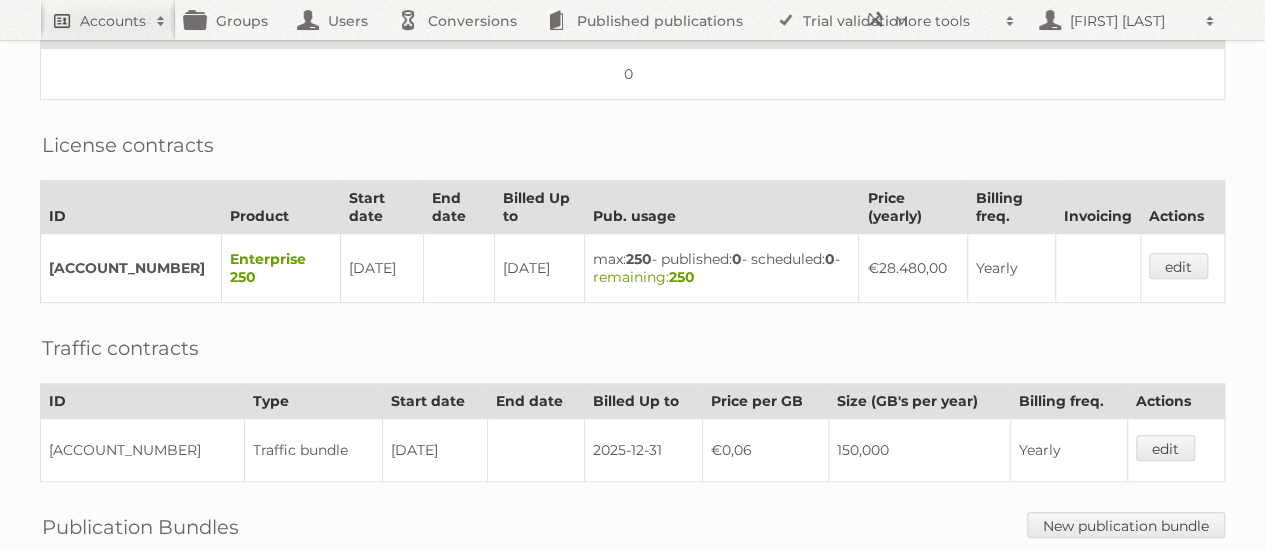 click on "Accounts" at bounding box center (113, 21) 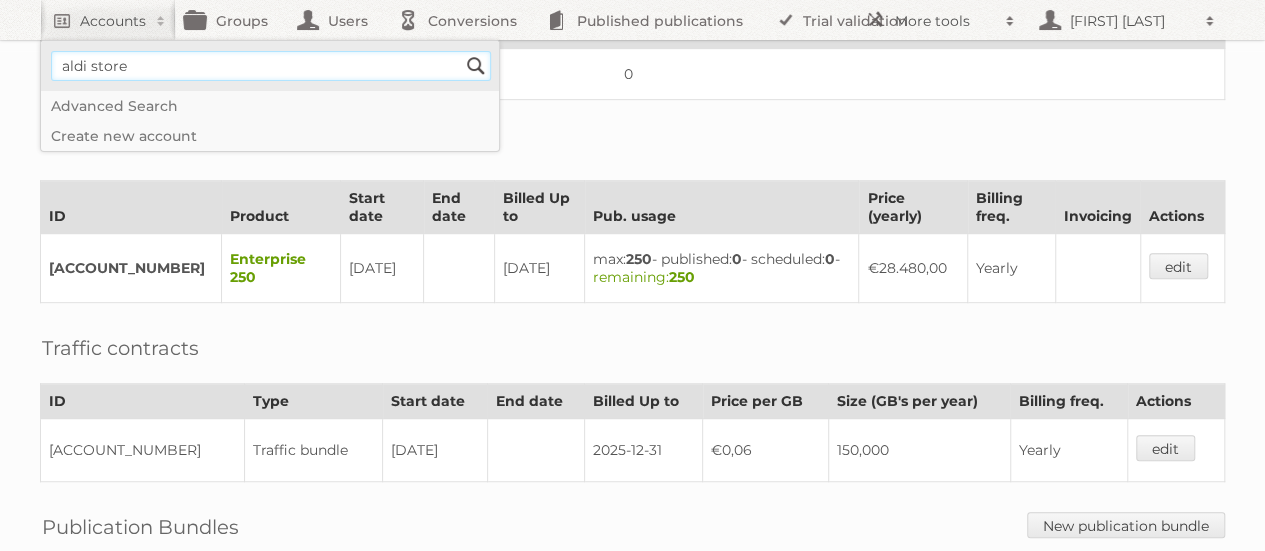 type on "aldi store" 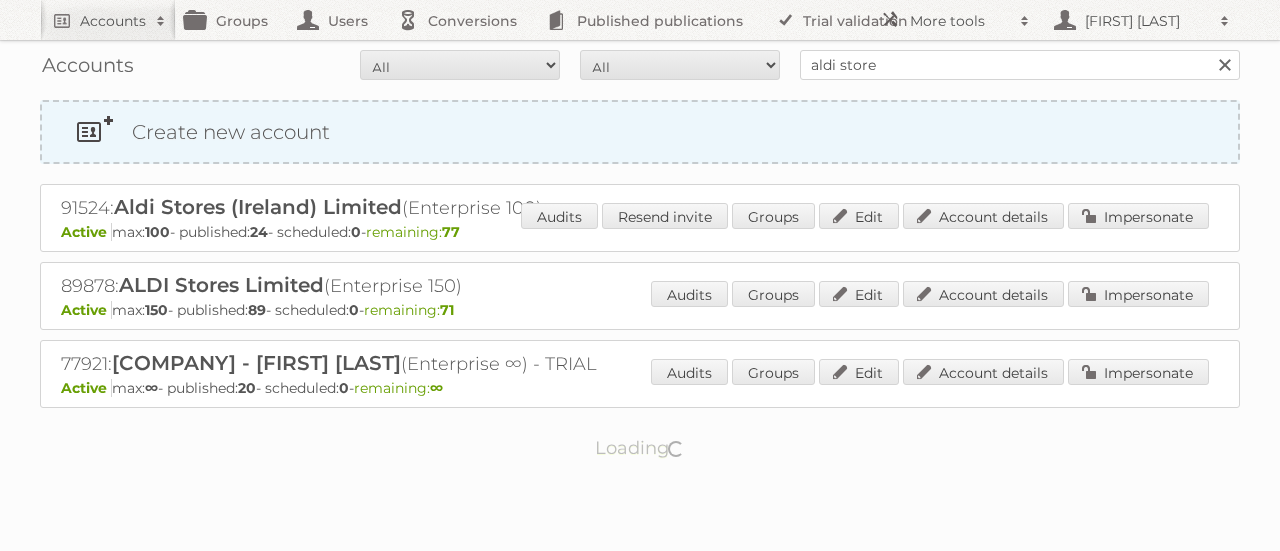 scroll, scrollTop: 0, scrollLeft: 0, axis: both 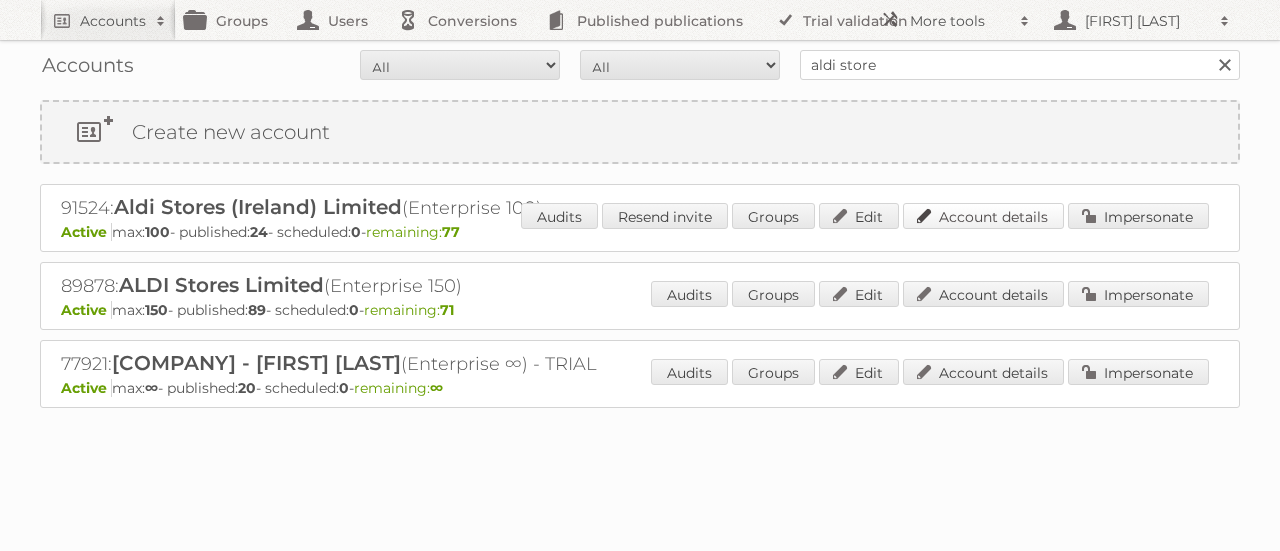 click on "Account details" at bounding box center (983, 216) 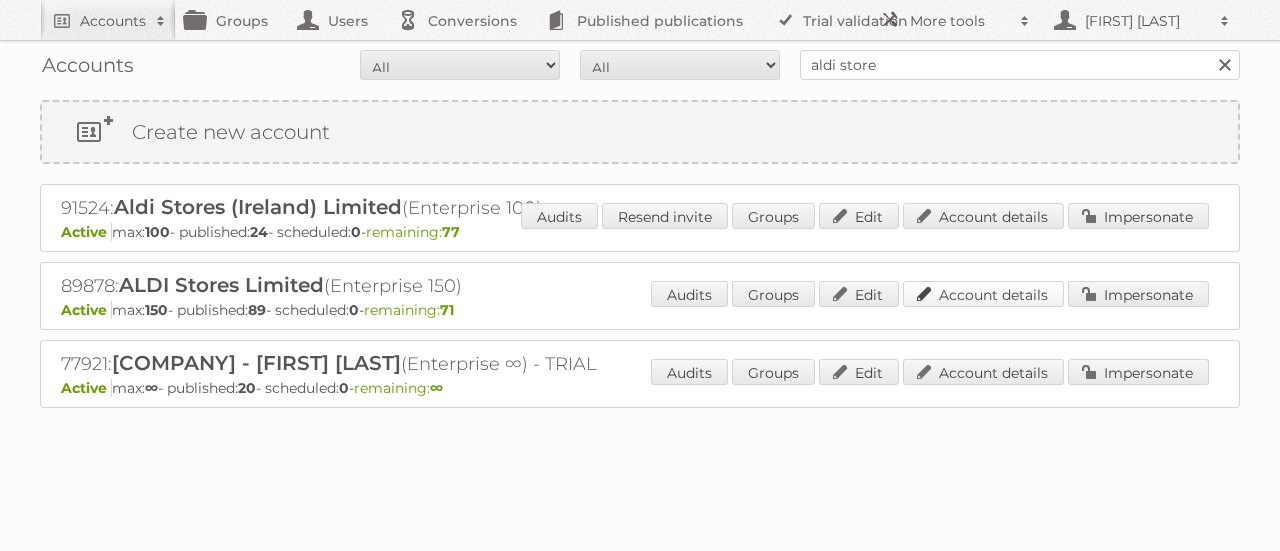 click on "Account details" at bounding box center [983, 294] 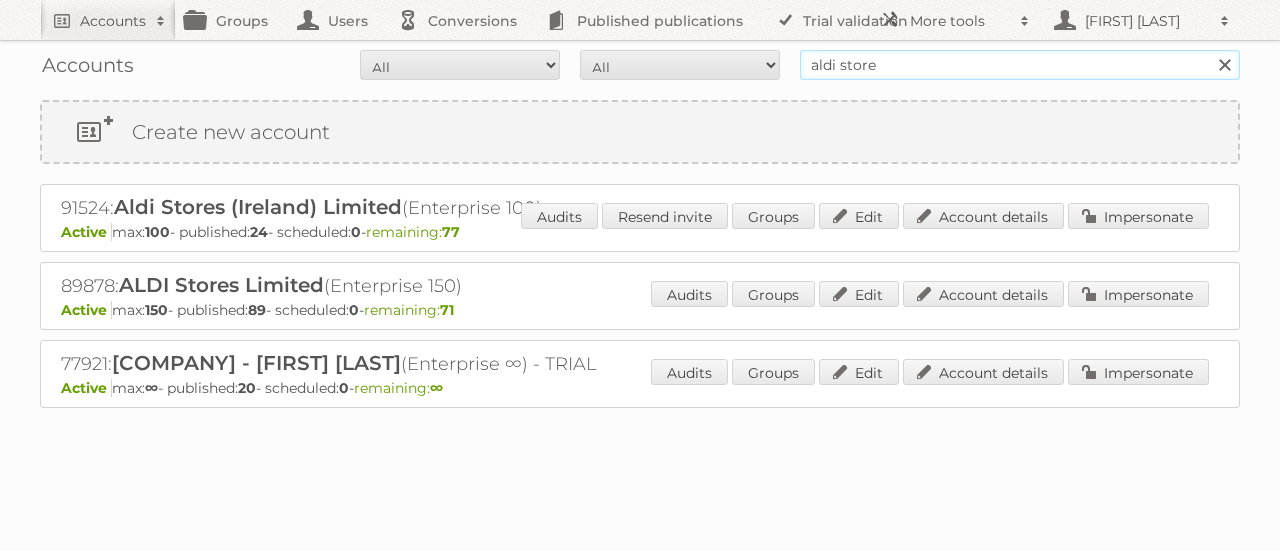 drag, startPoint x: 918, startPoint y: 64, endPoint x: 744, endPoint y: 52, distance: 174.4133 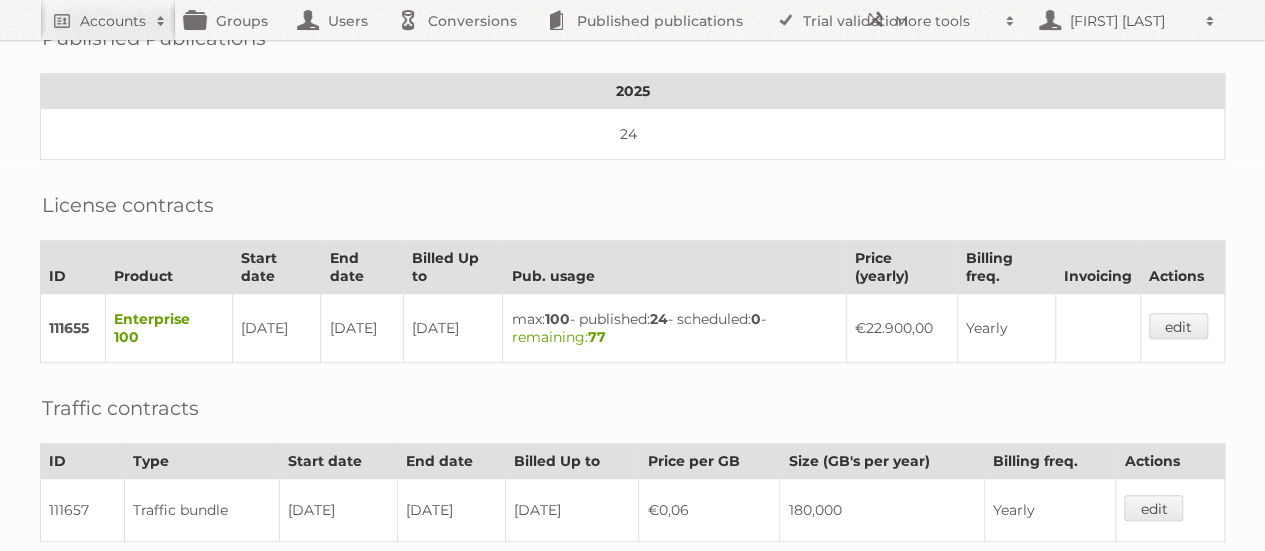 scroll, scrollTop: 500, scrollLeft: 0, axis: vertical 